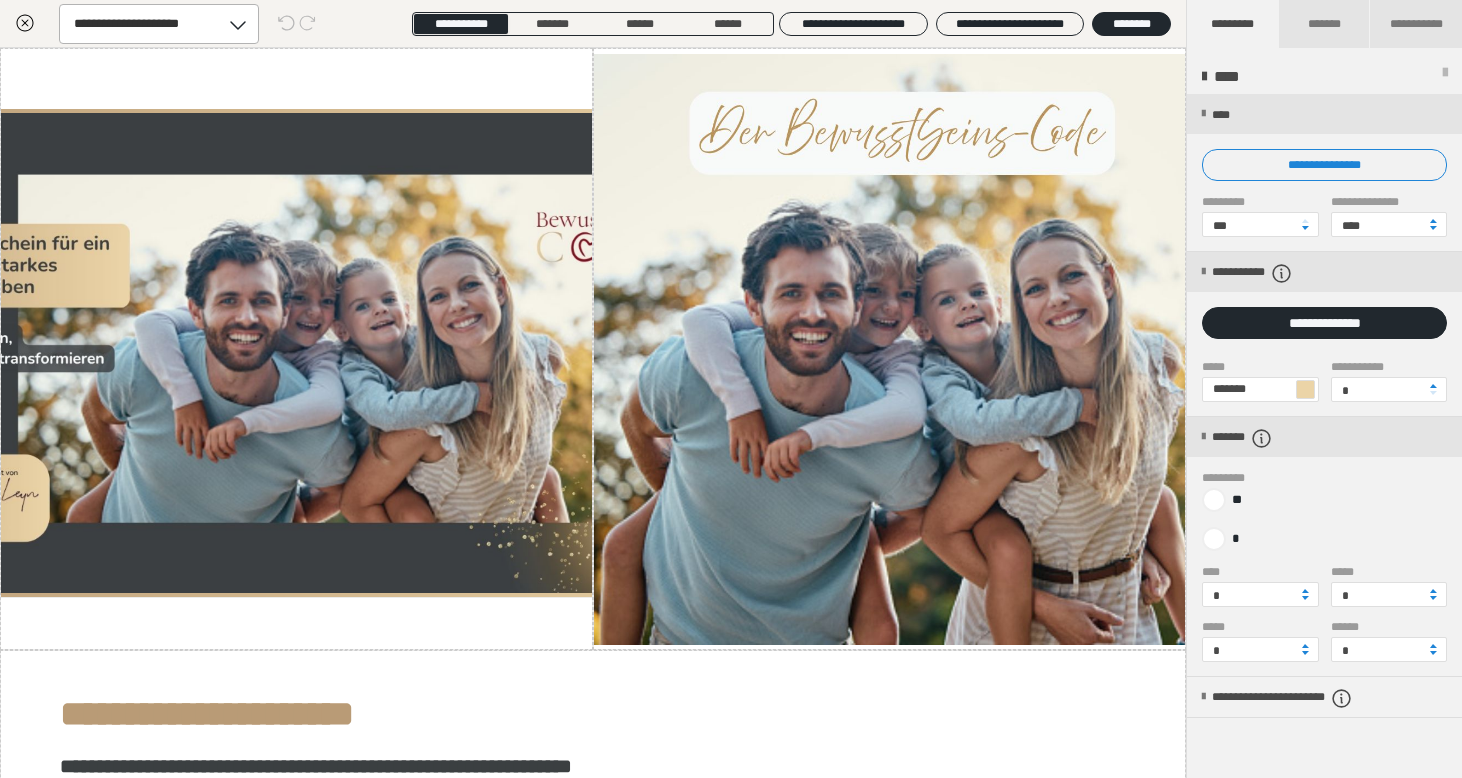 scroll, scrollTop: 547, scrollLeft: 0, axis: vertical 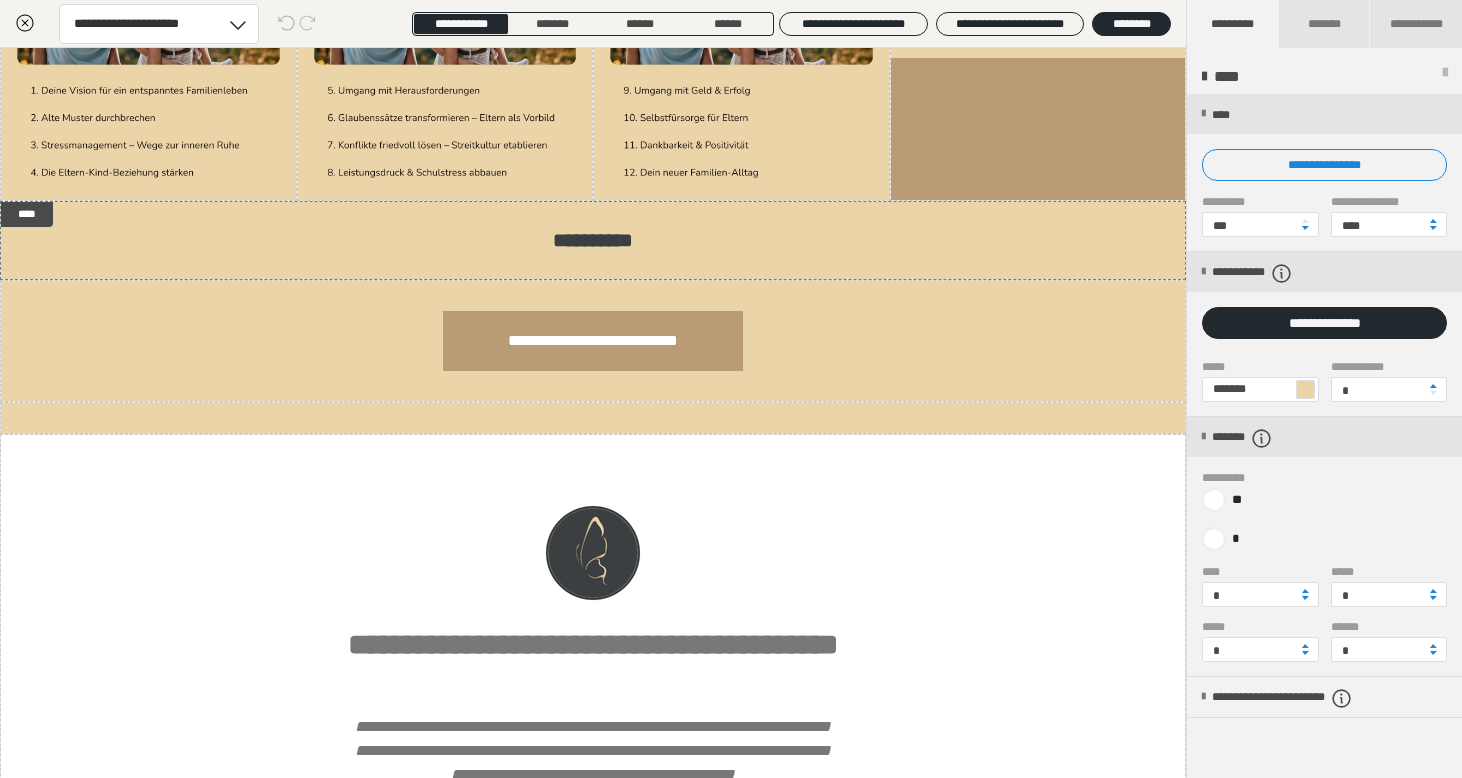 click 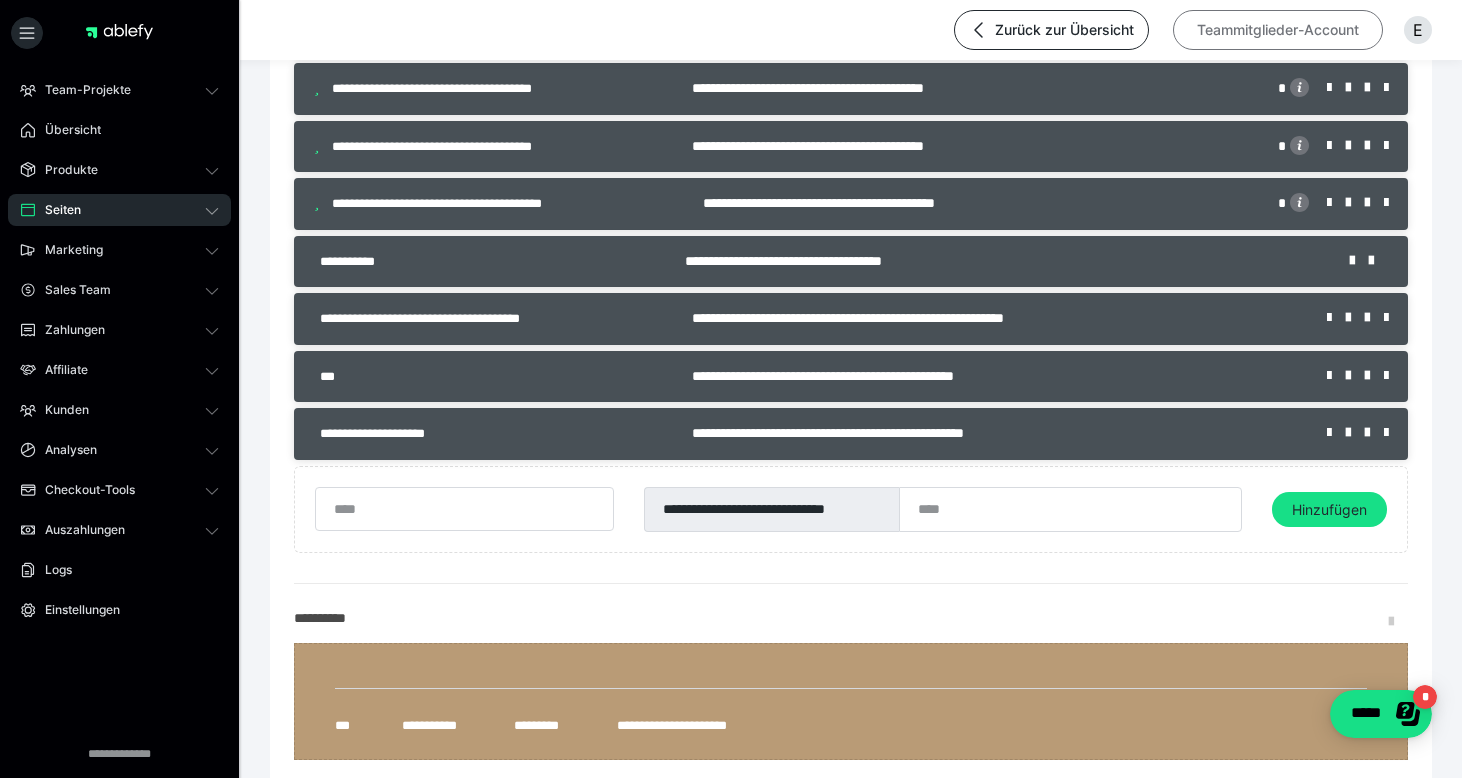 click on "Teammitglieder-Account" at bounding box center (1278, 30) 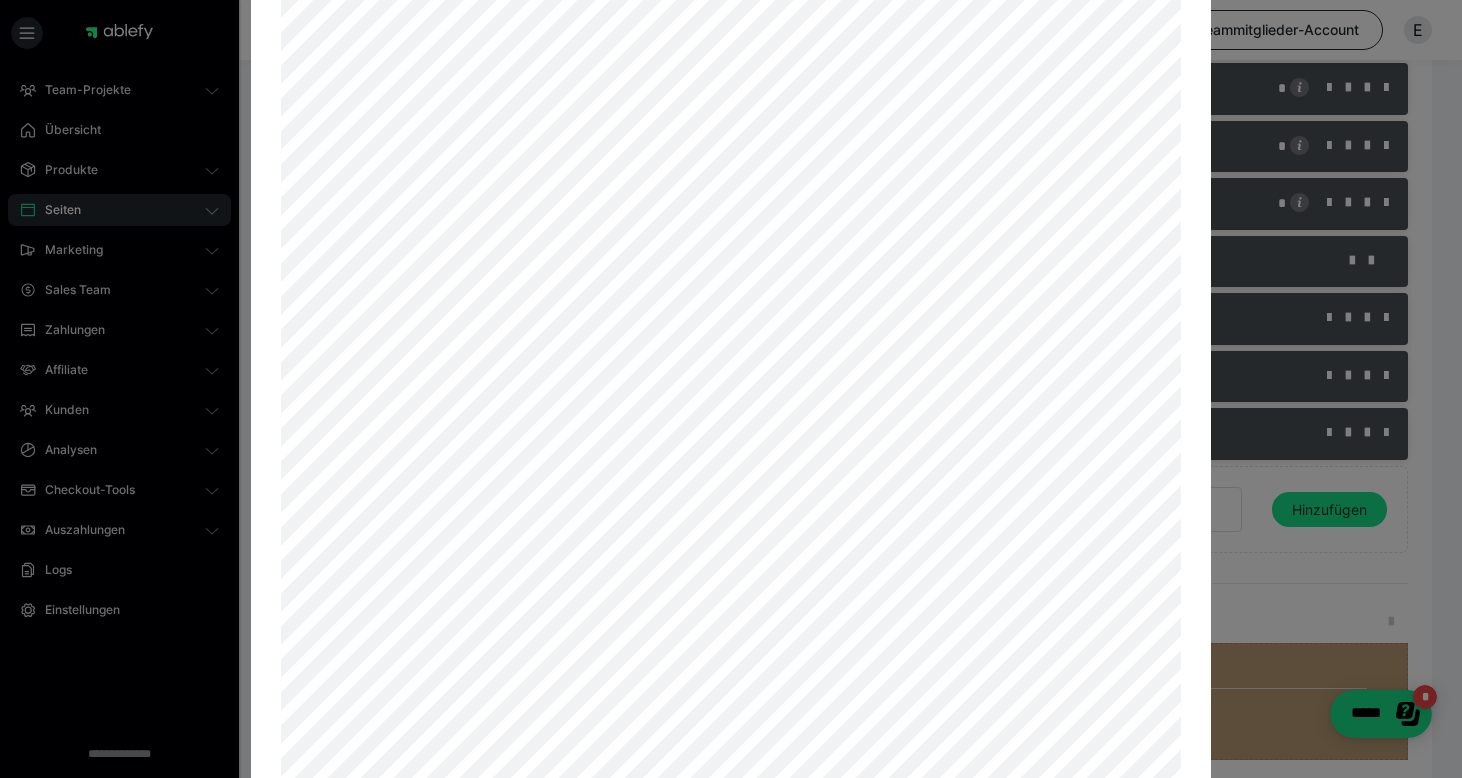 scroll, scrollTop: 502, scrollLeft: 0, axis: vertical 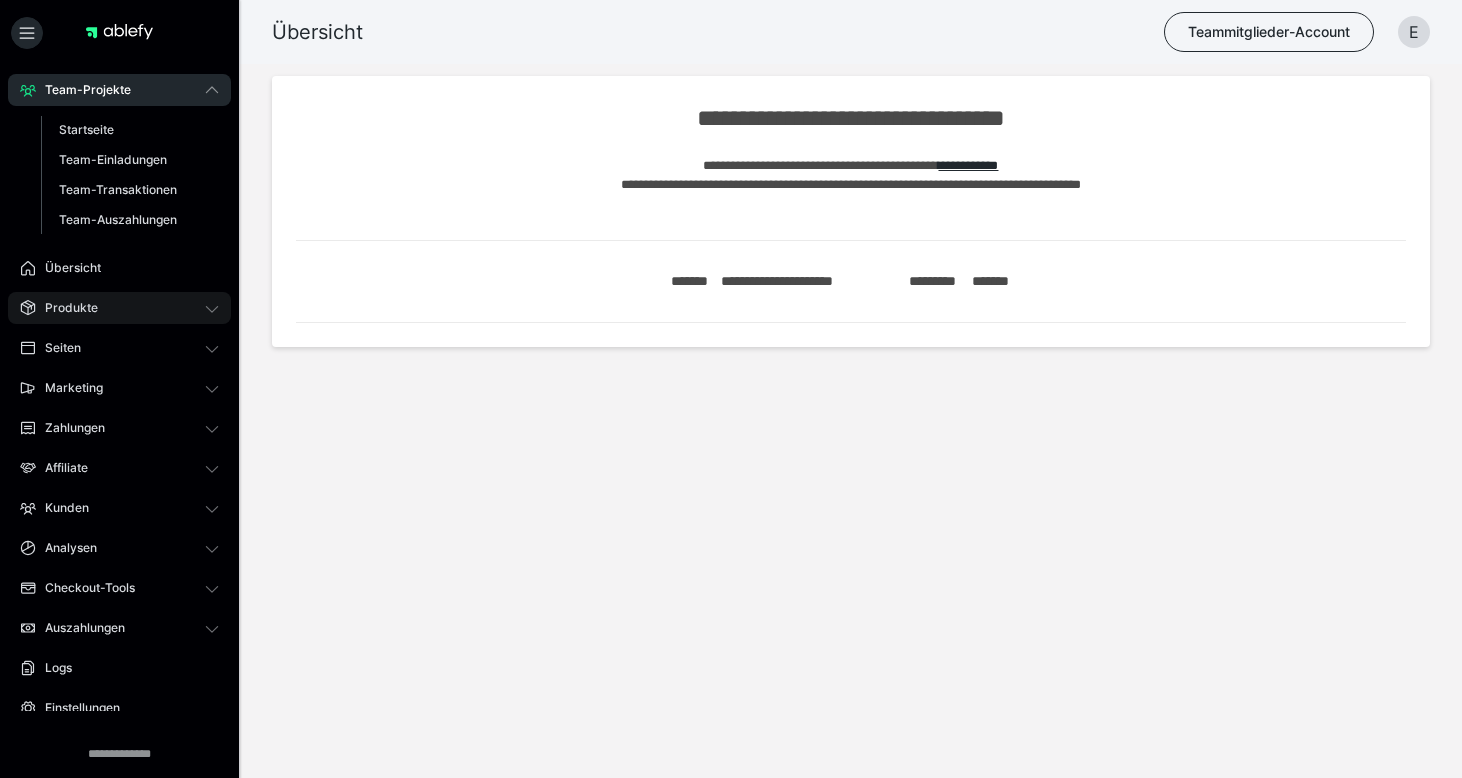 click on "Produkte" at bounding box center [64, 308] 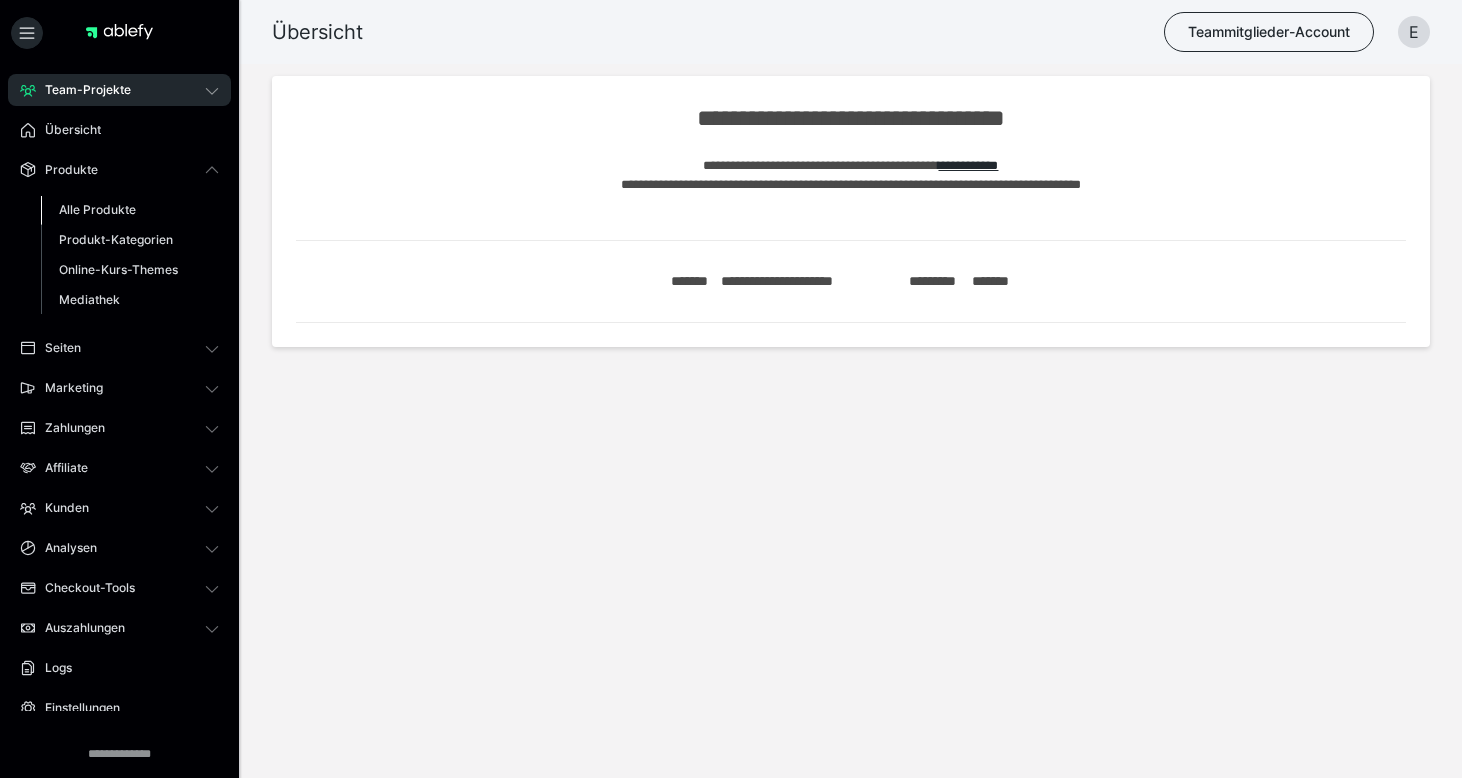 click on "Alle Produkte" at bounding box center [97, 209] 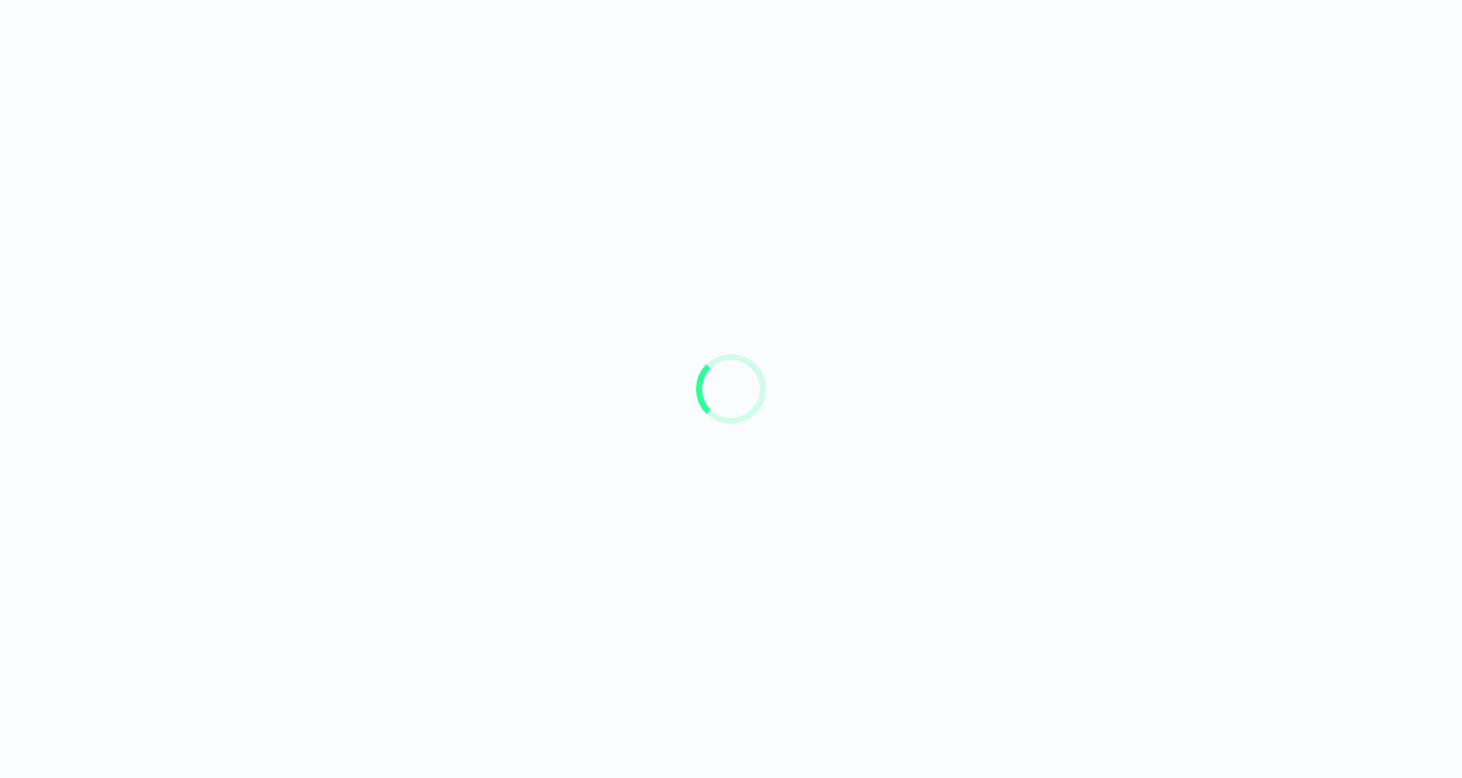 scroll, scrollTop: 0, scrollLeft: 0, axis: both 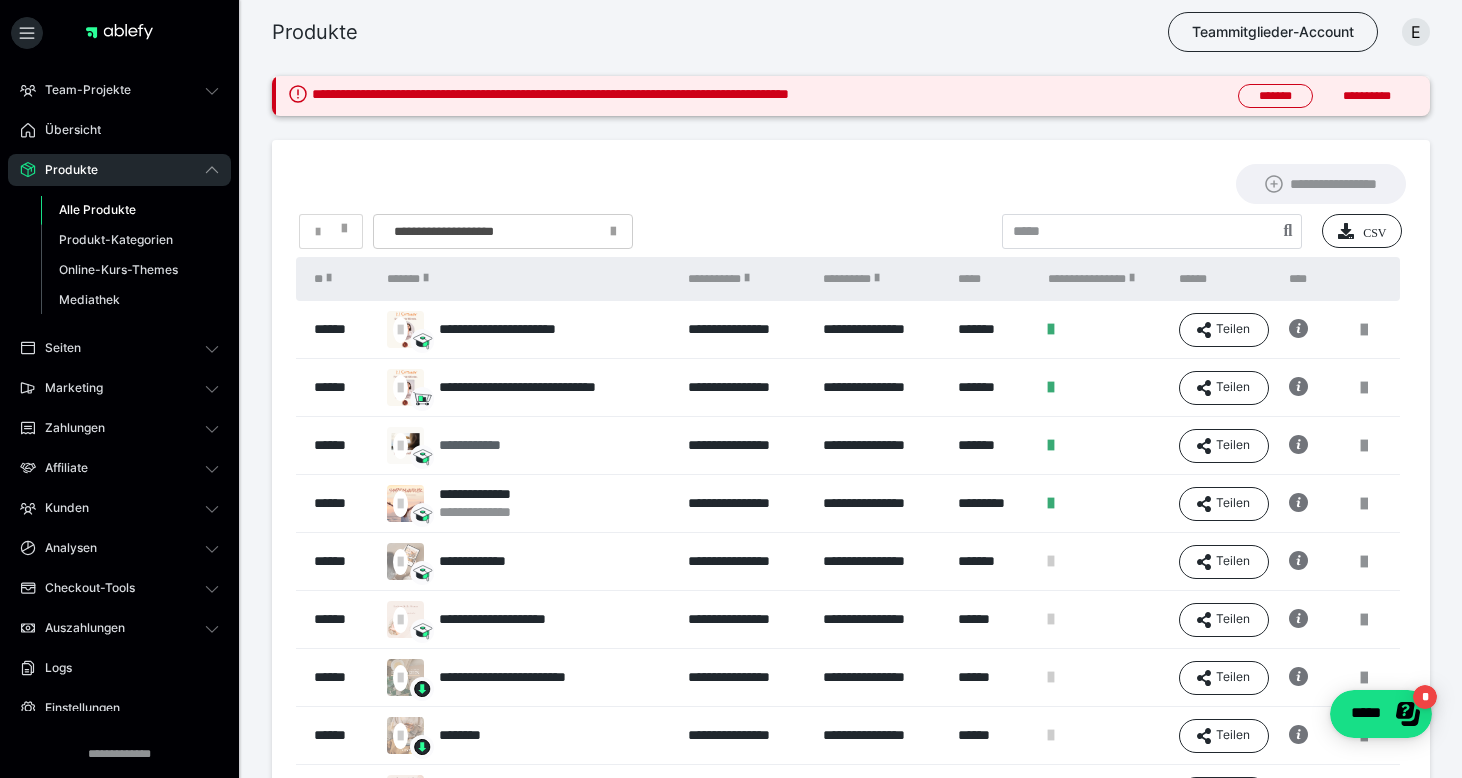 click on "**********" at bounding box center [491, 445] 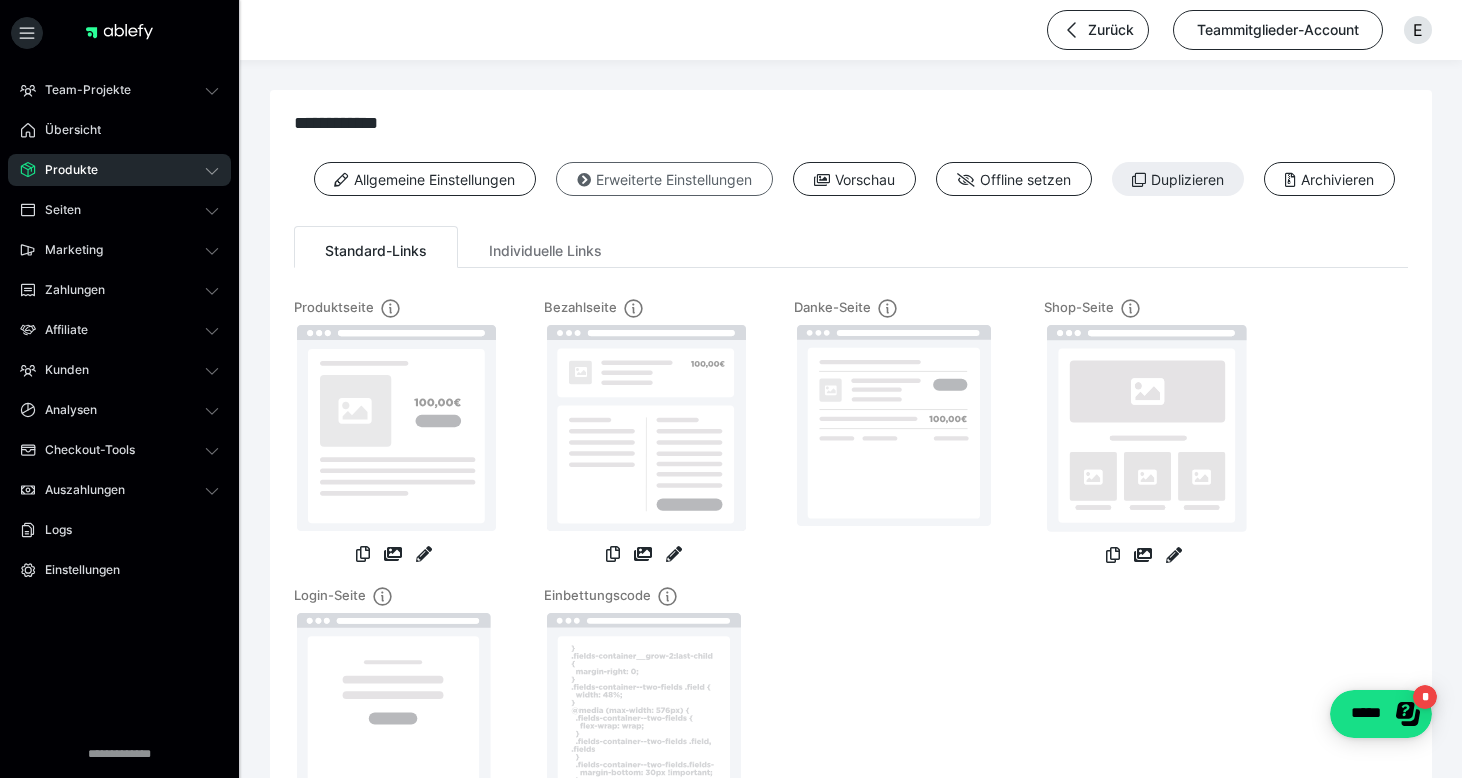 click on "Erweiterte Einstellungen" at bounding box center (664, 179) 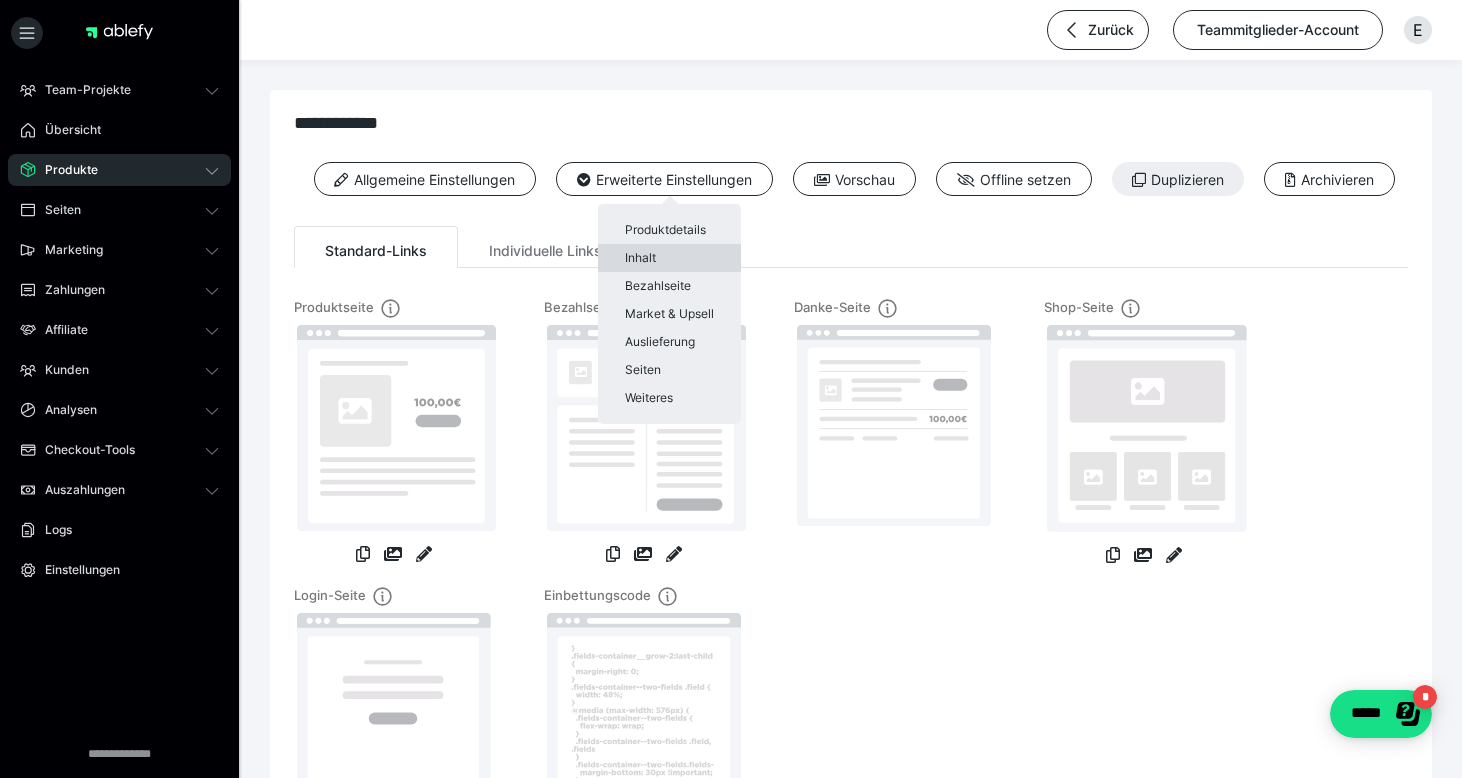 click on "Inhalt" at bounding box center (669, 258) 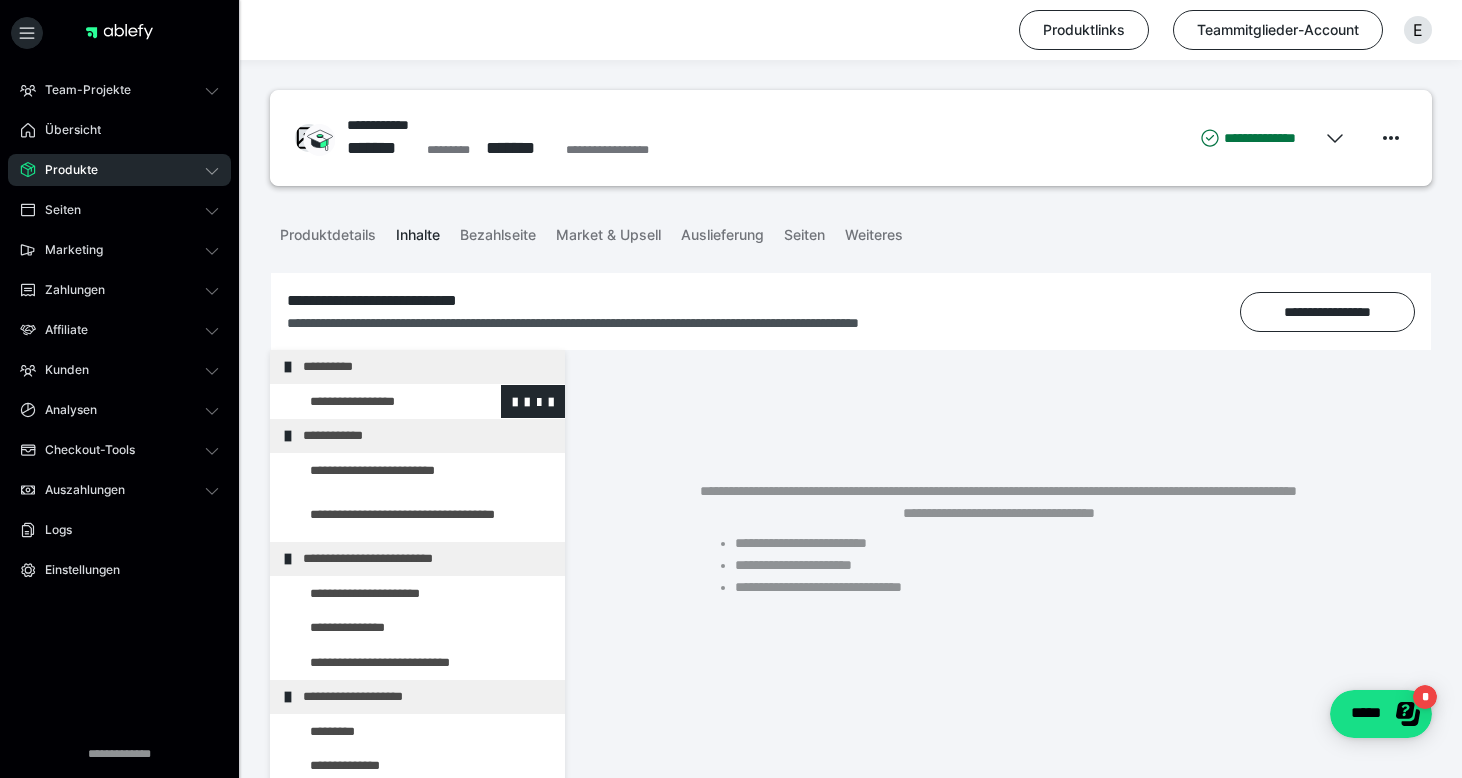 click at bounding box center [375, 402] 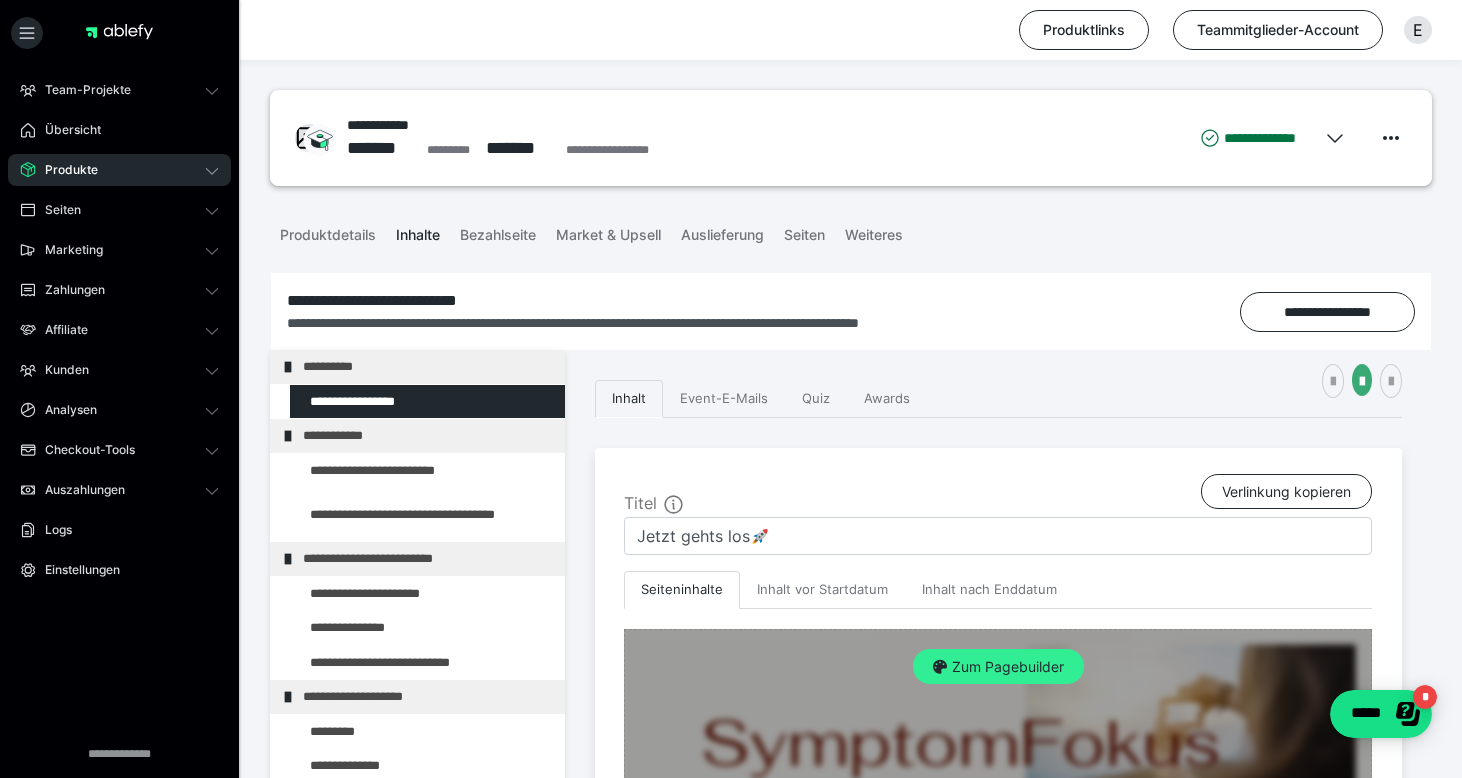 click at bounding box center [940, 667] 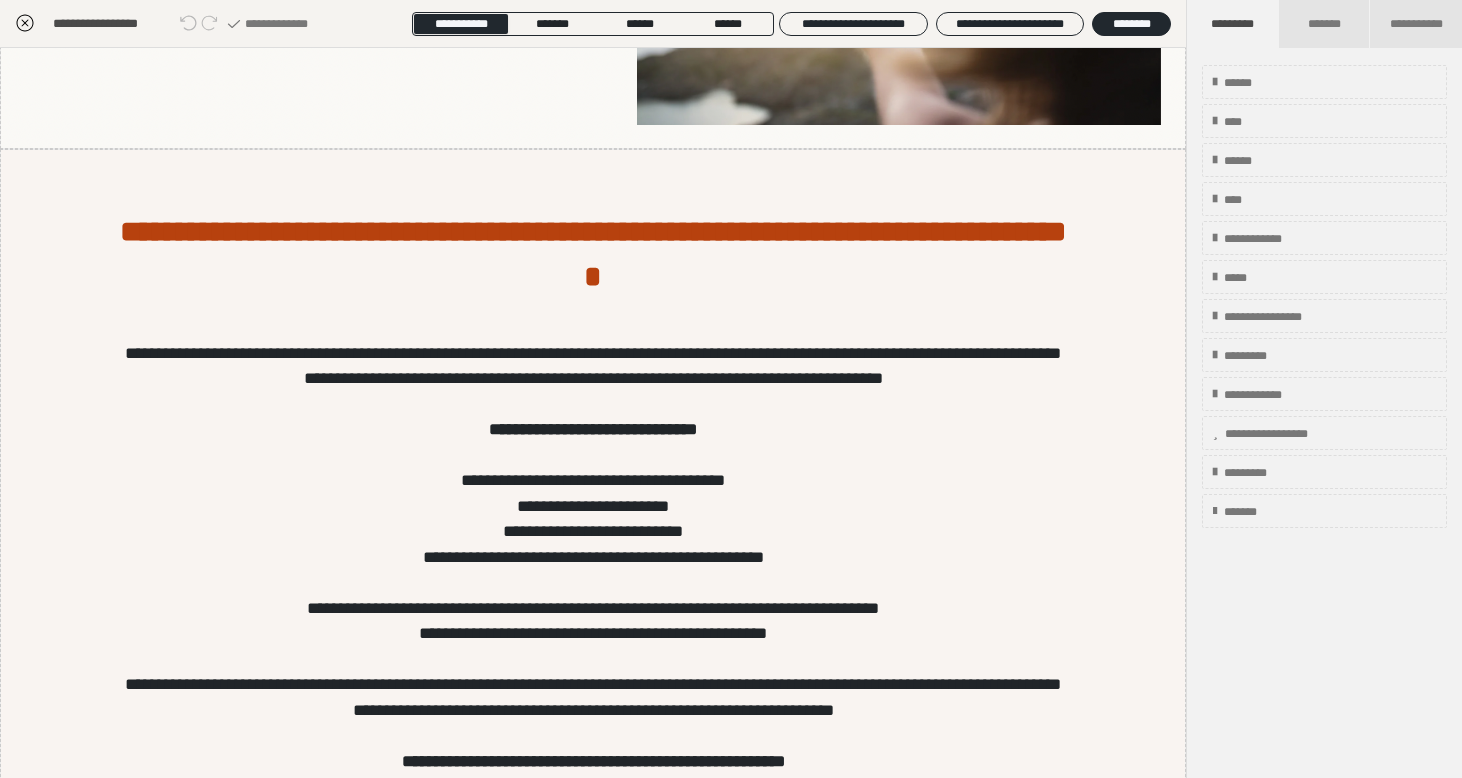 scroll, scrollTop: 260, scrollLeft: 0, axis: vertical 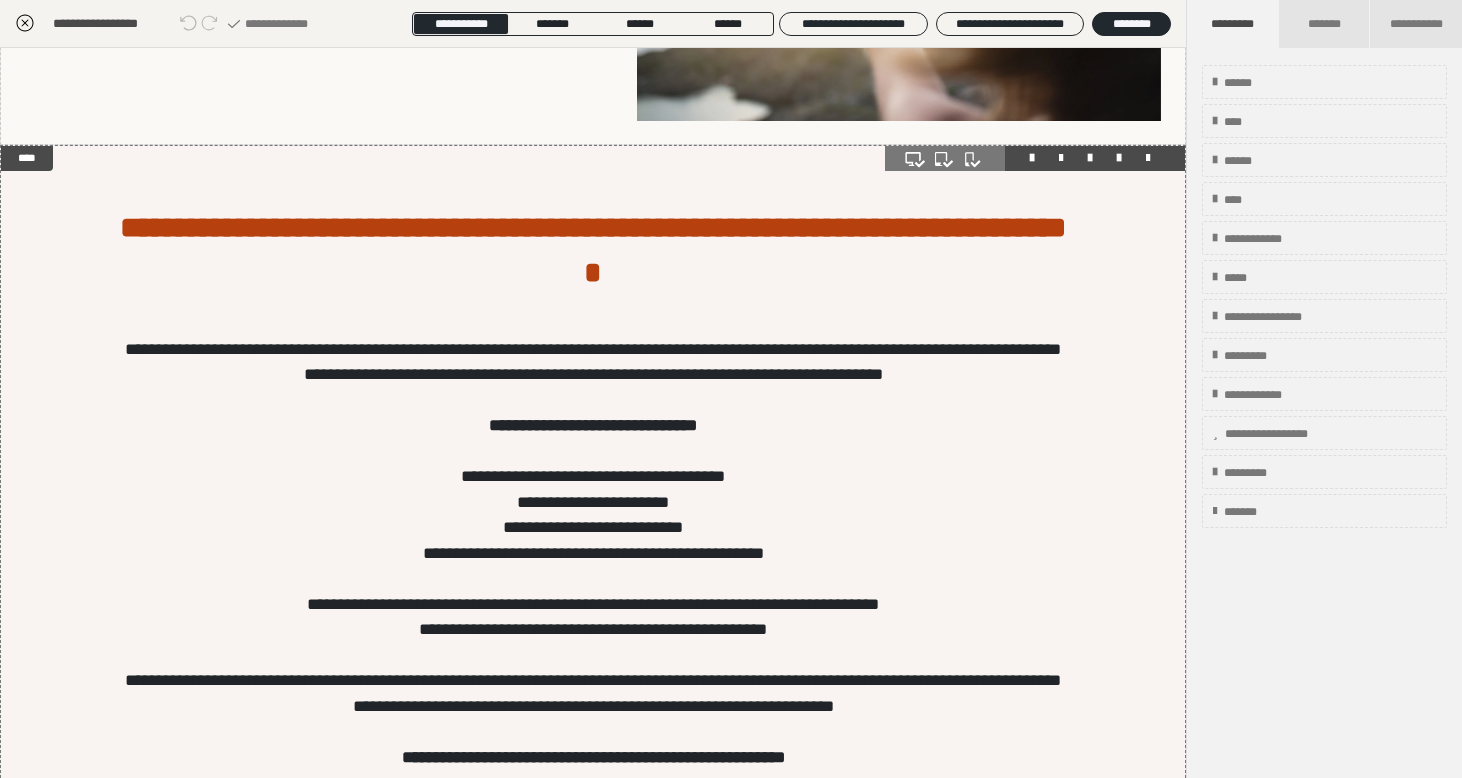 click at bounding box center [593, 1084] 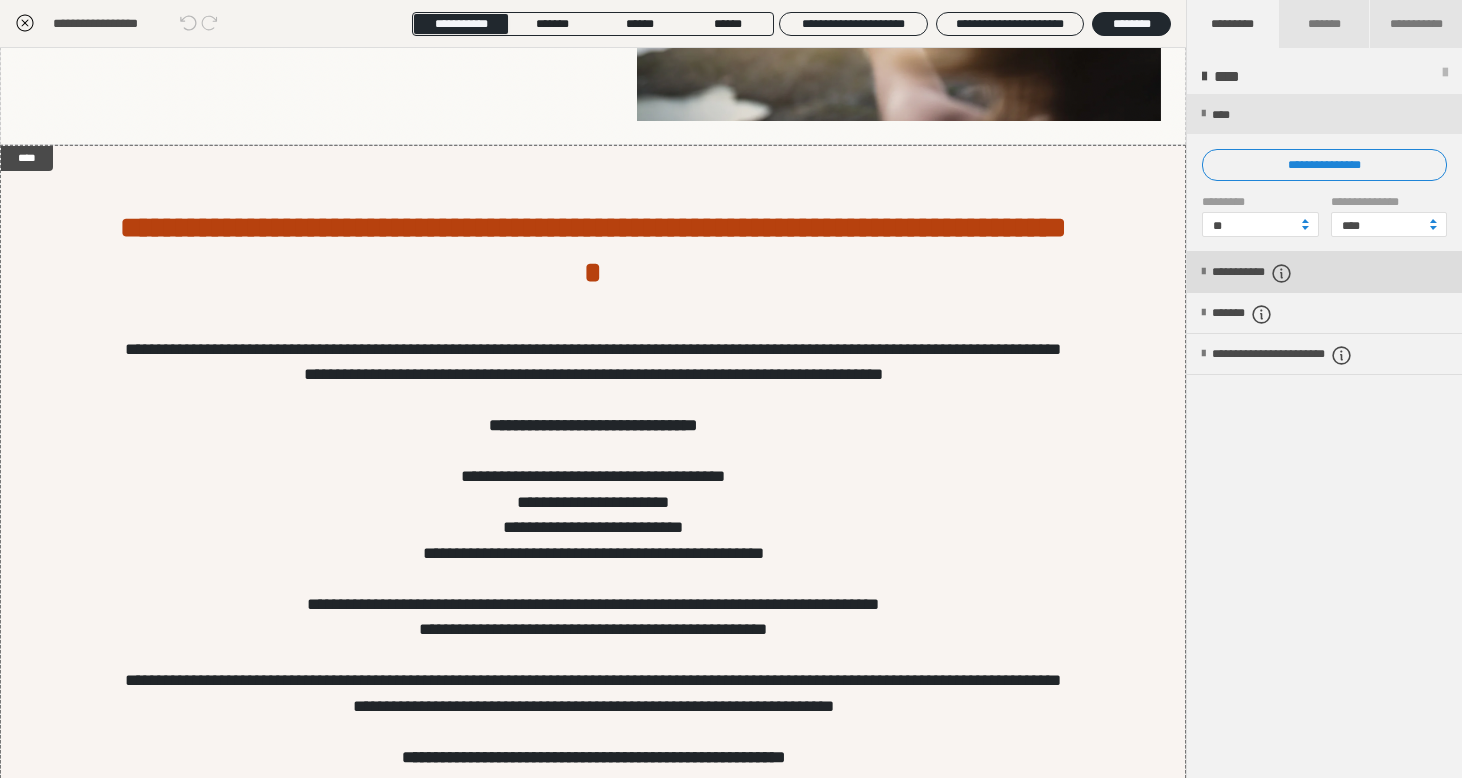 click on "**********" at bounding box center [1324, 272] 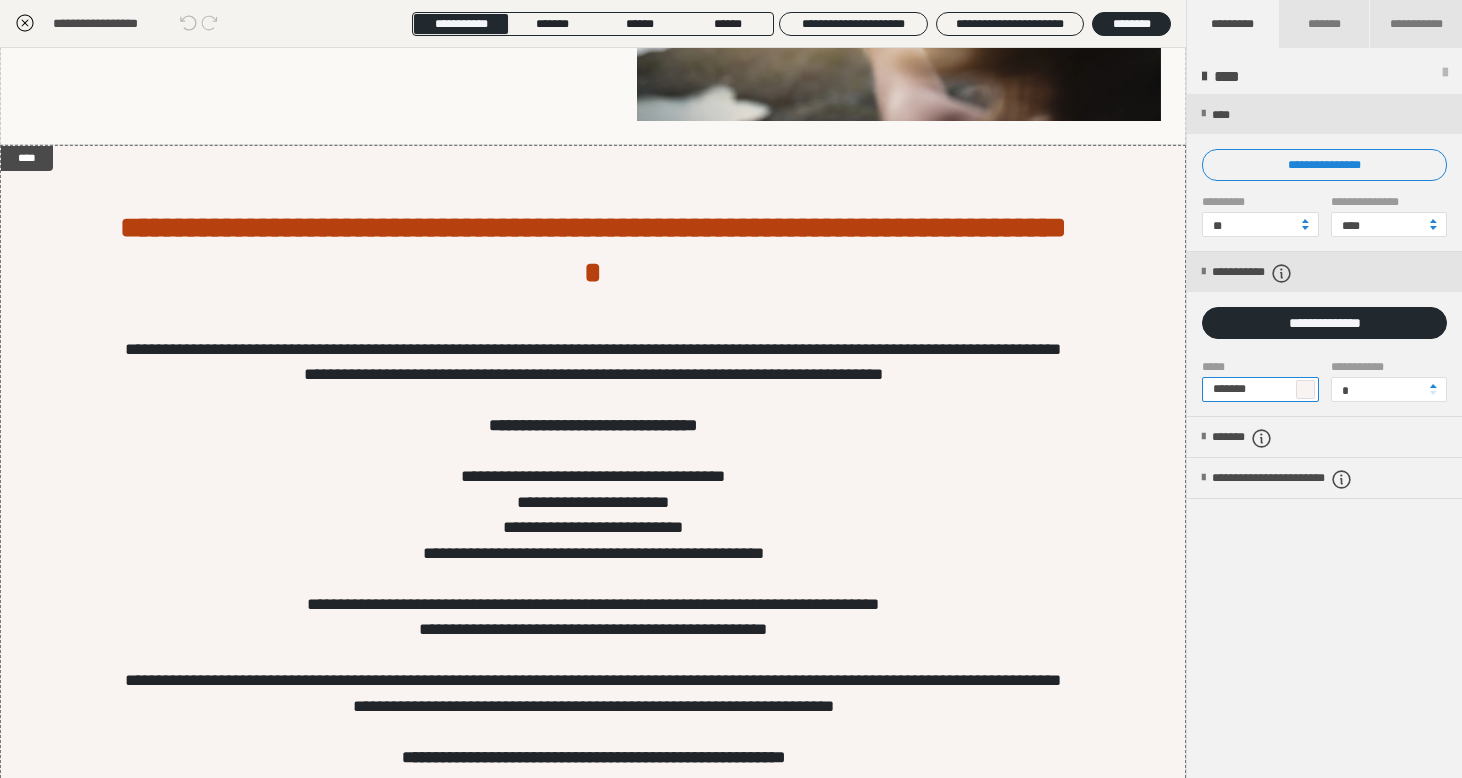 drag, startPoint x: 1272, startPoint y: 388, endPoint x: 1192, endPoint y: 388, distance: 80 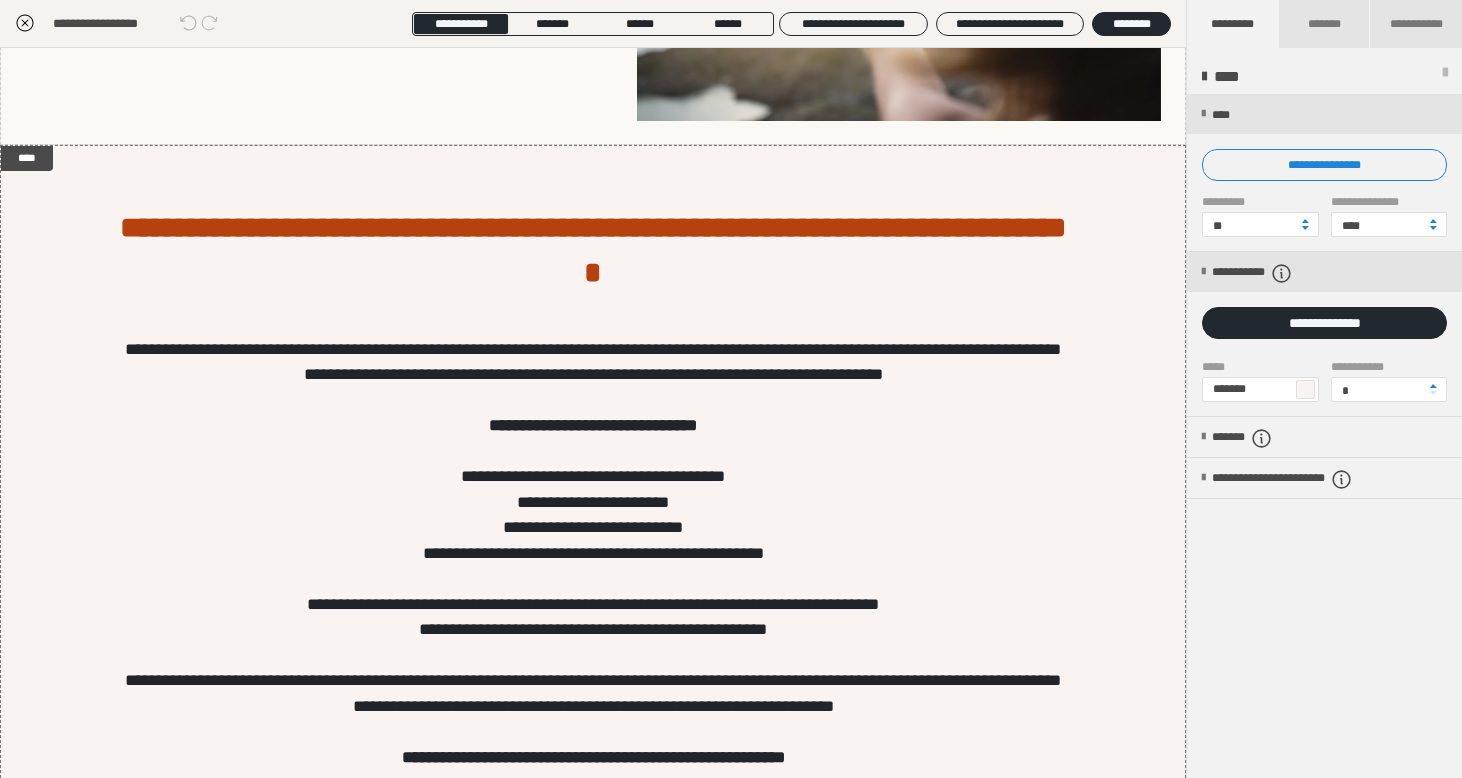click 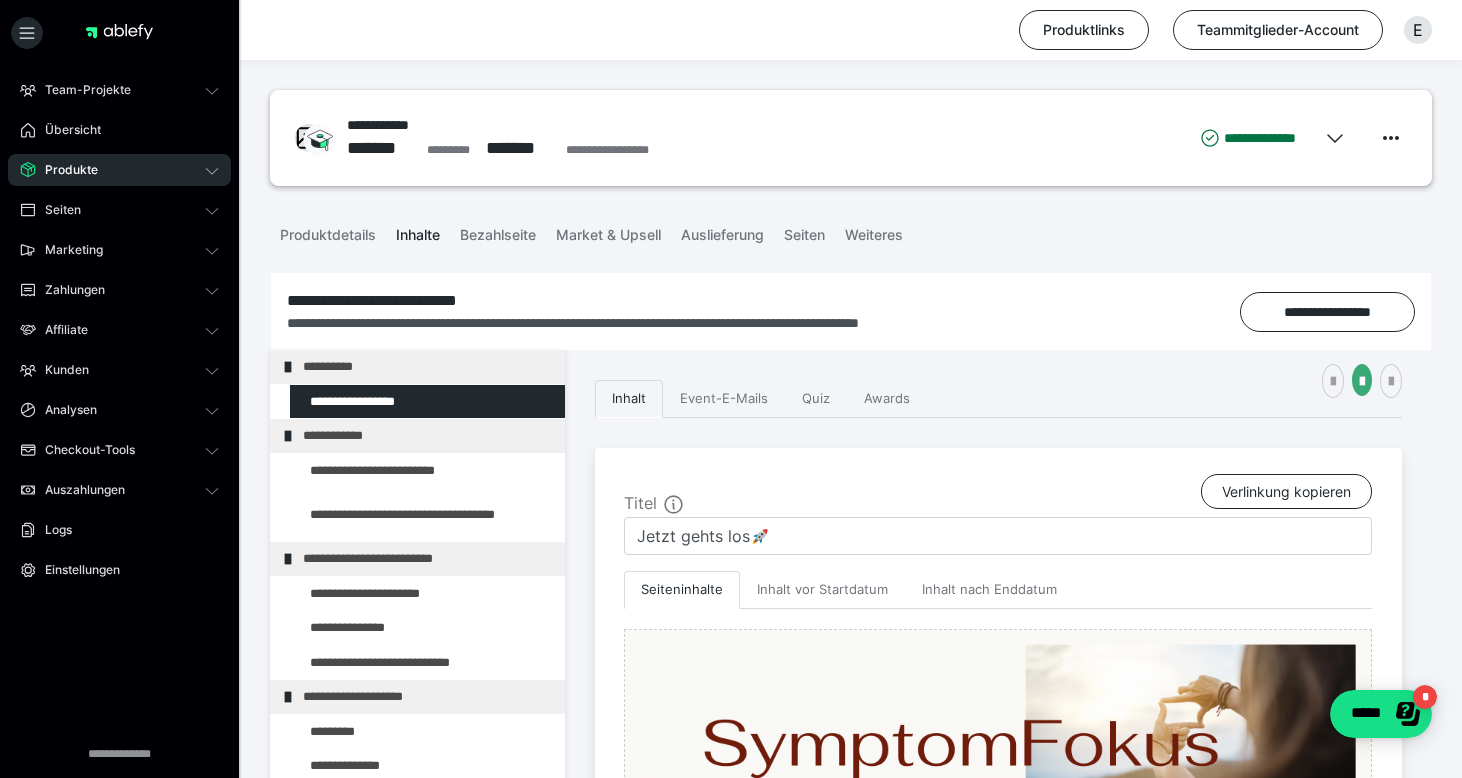 click on "Produkte" at bounding box center [64, 170] 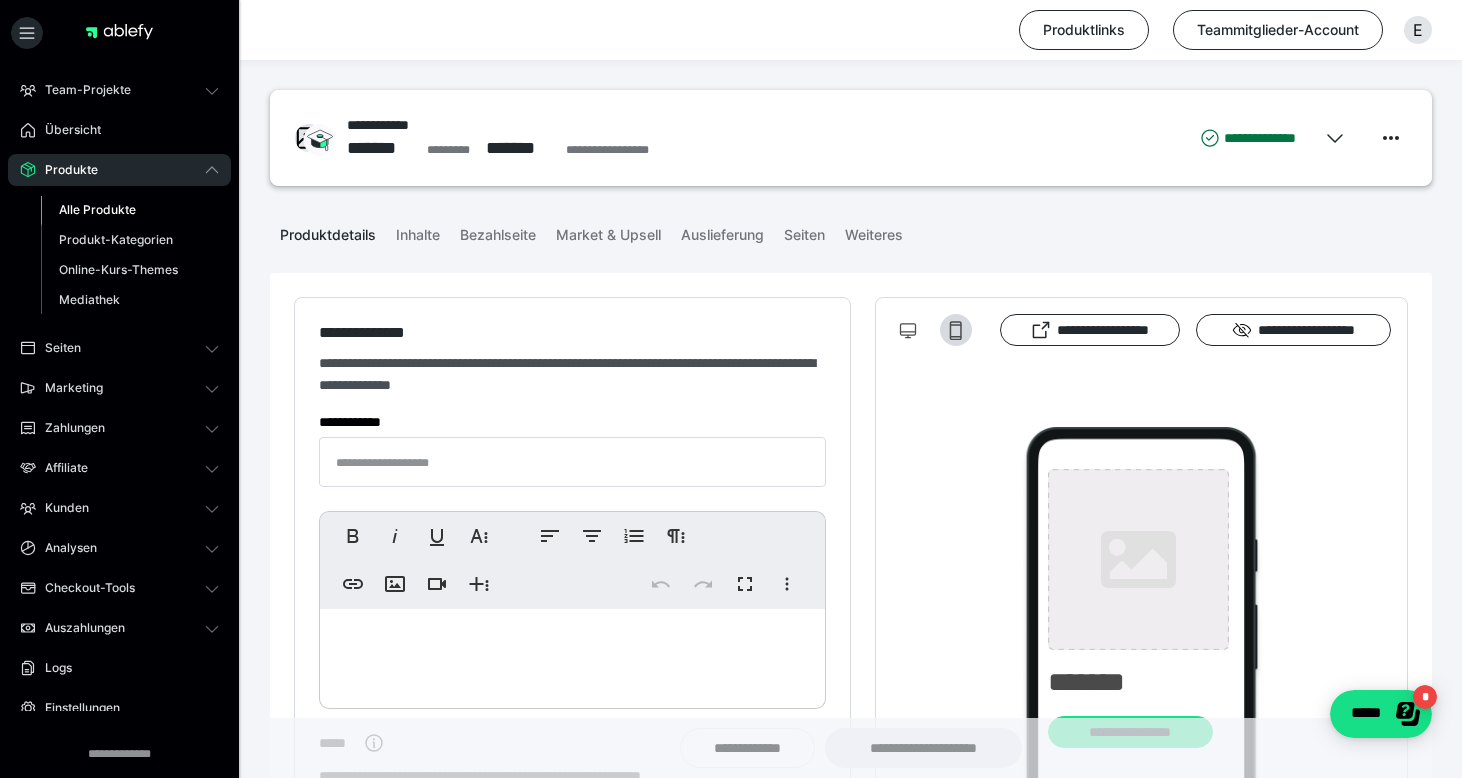 type on "**********" 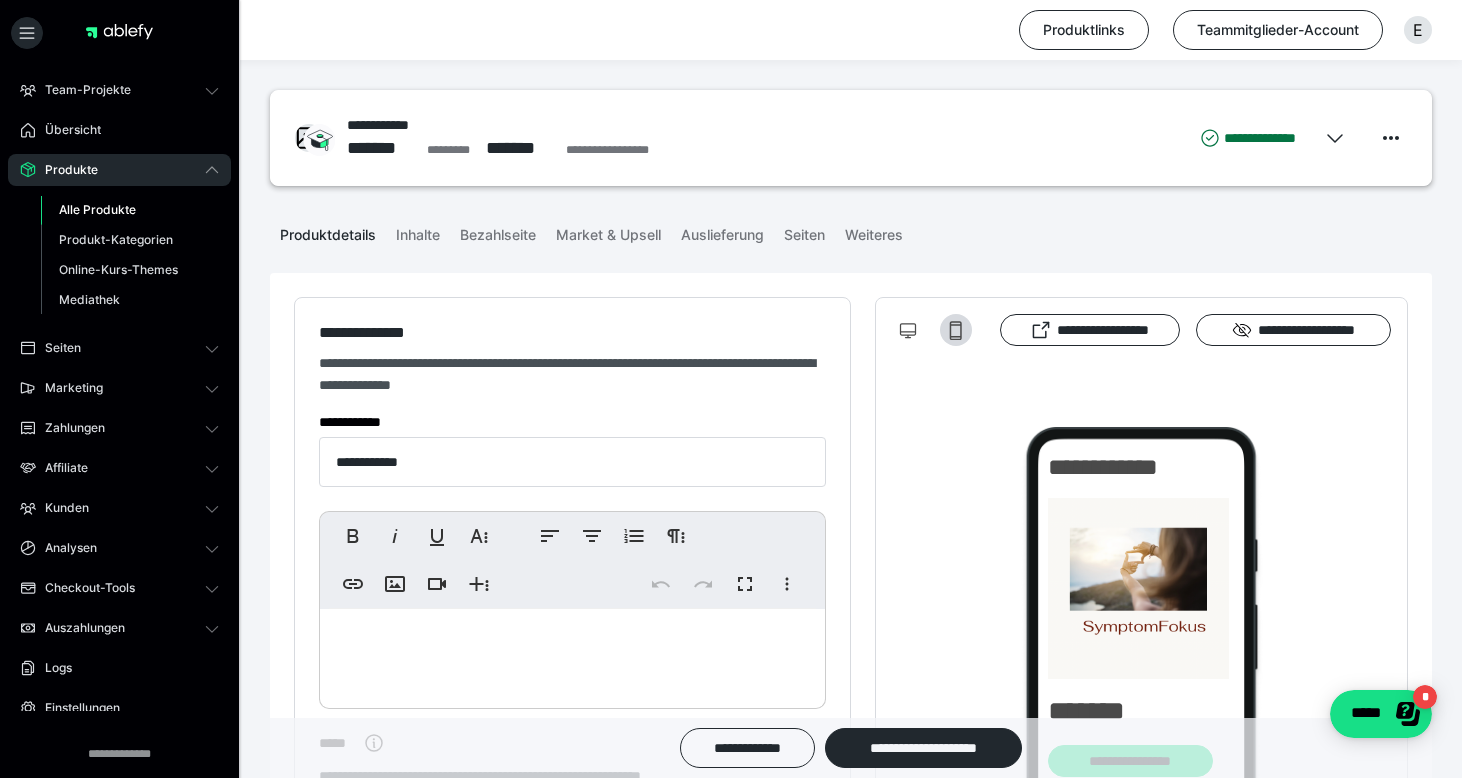 click on "Alle Produkte" at bounding box center [97, 209] 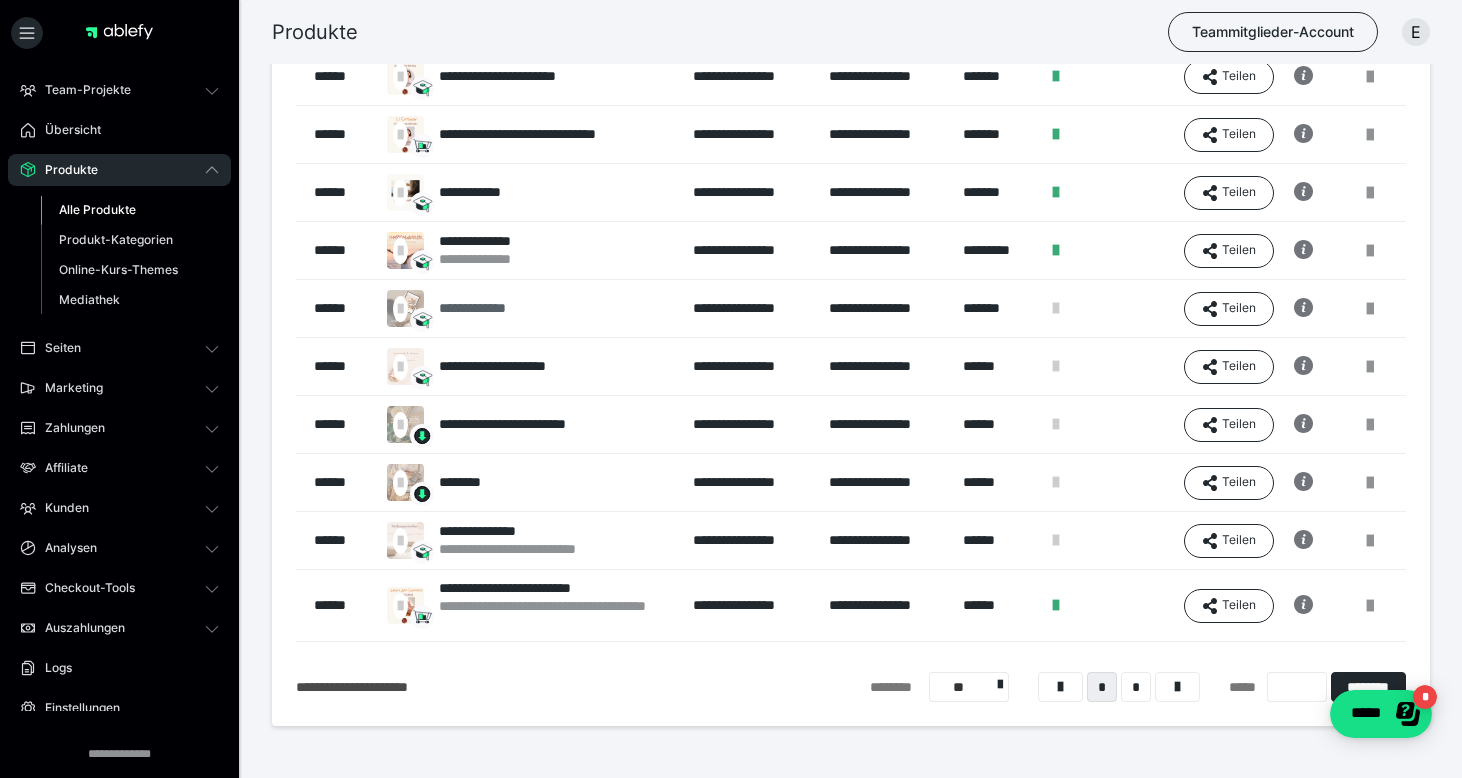scroll, scrollTop: 256, scrollLeft: 0, axis: vertical 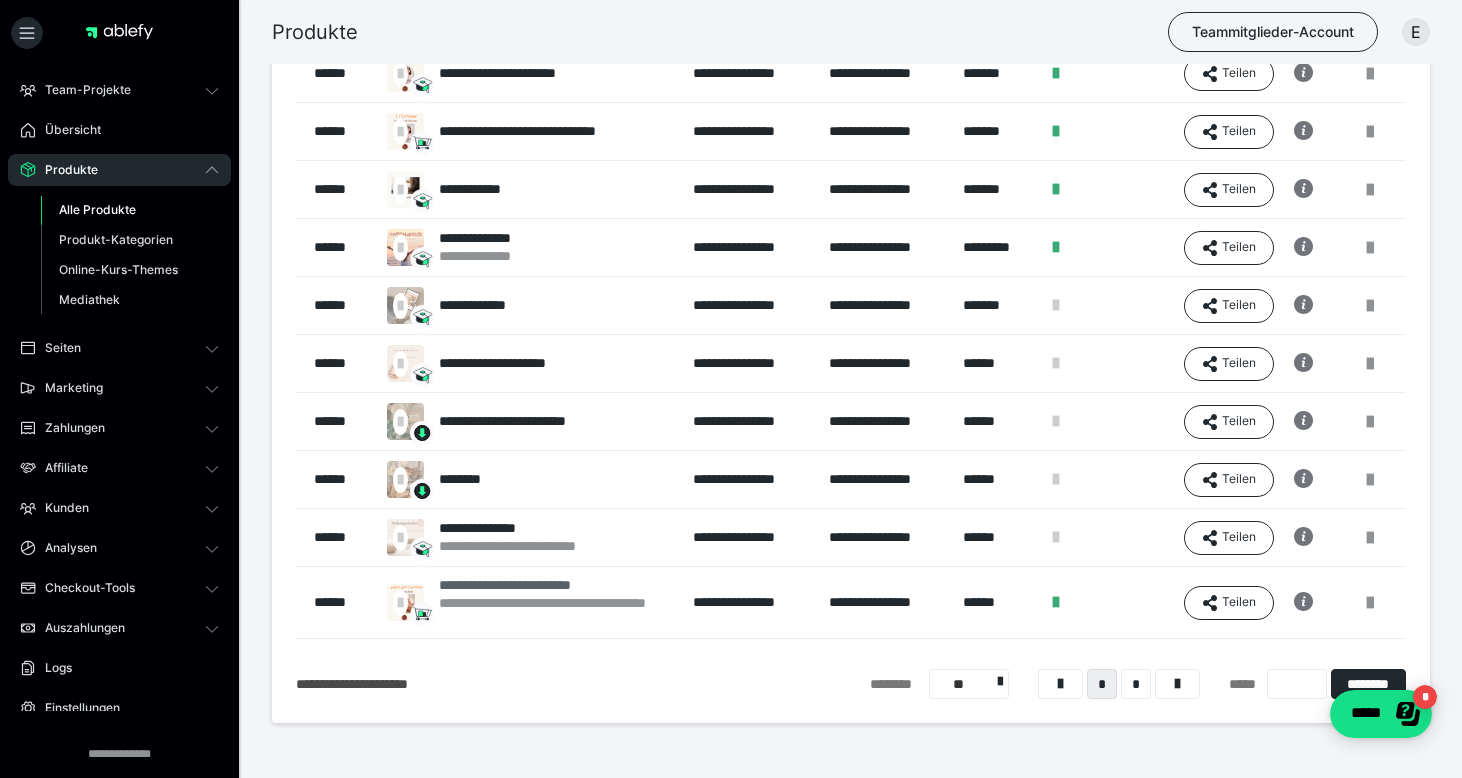 click on "**********" at bounding box center (556, 585) 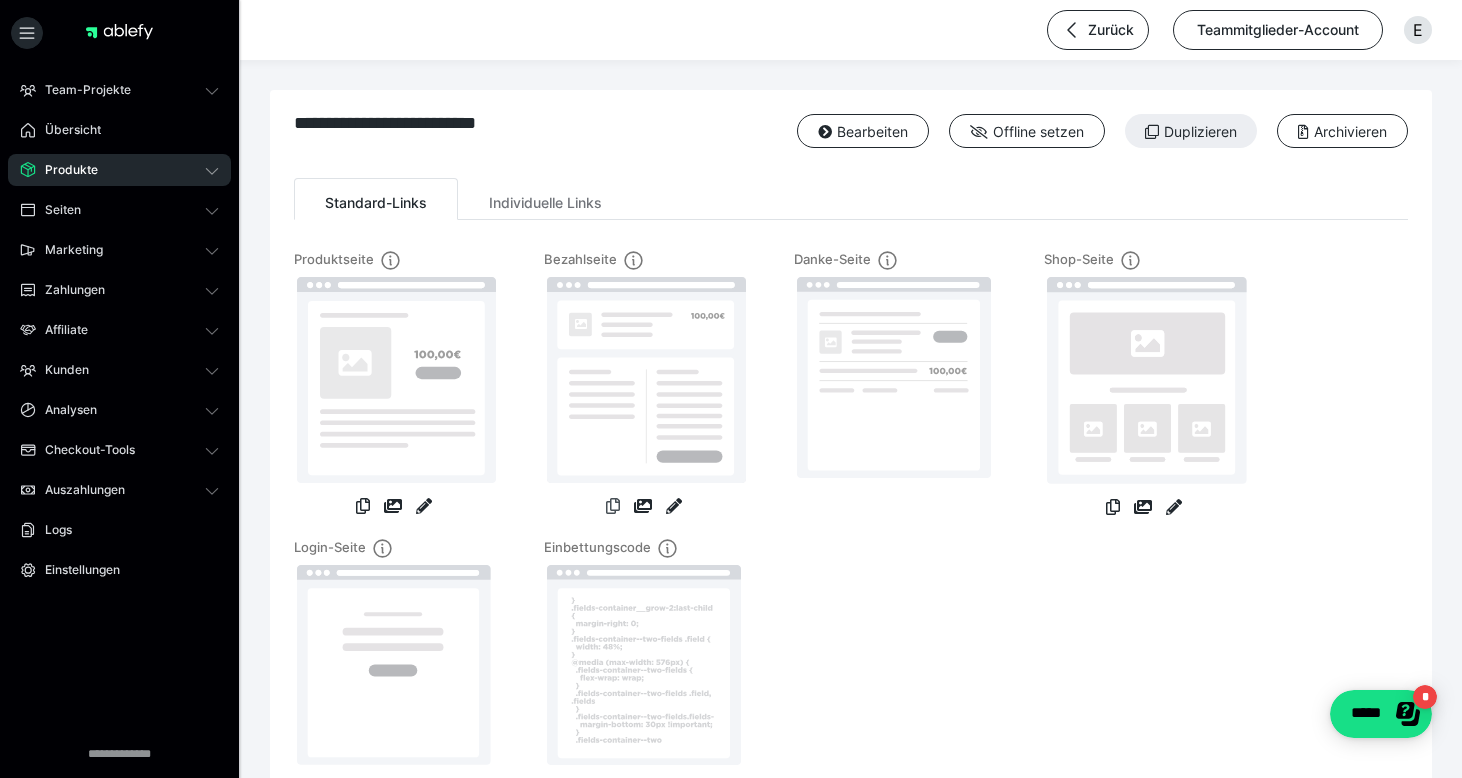 click at bounding box center [613, 506] 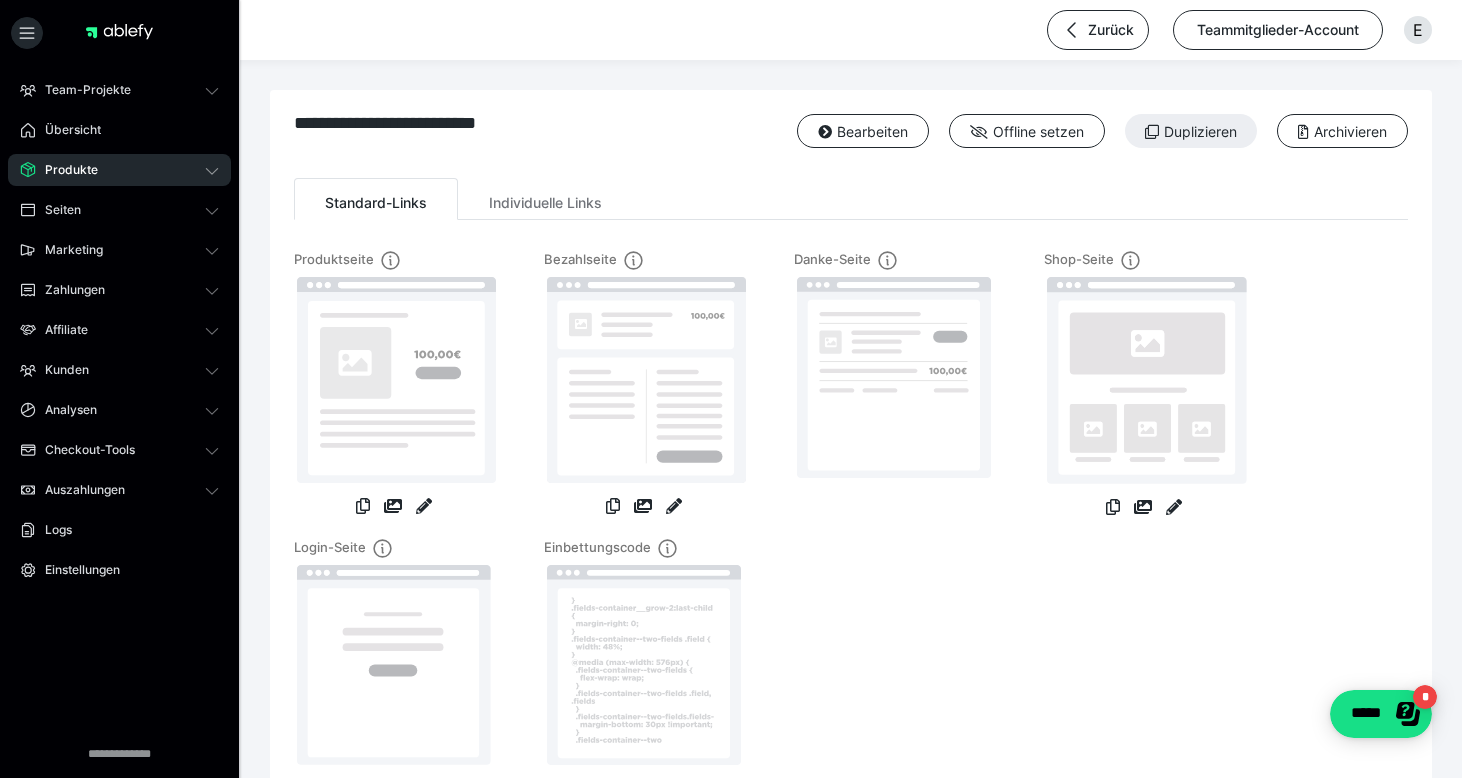 click on "Produkte" at bounding box center [64, 170] 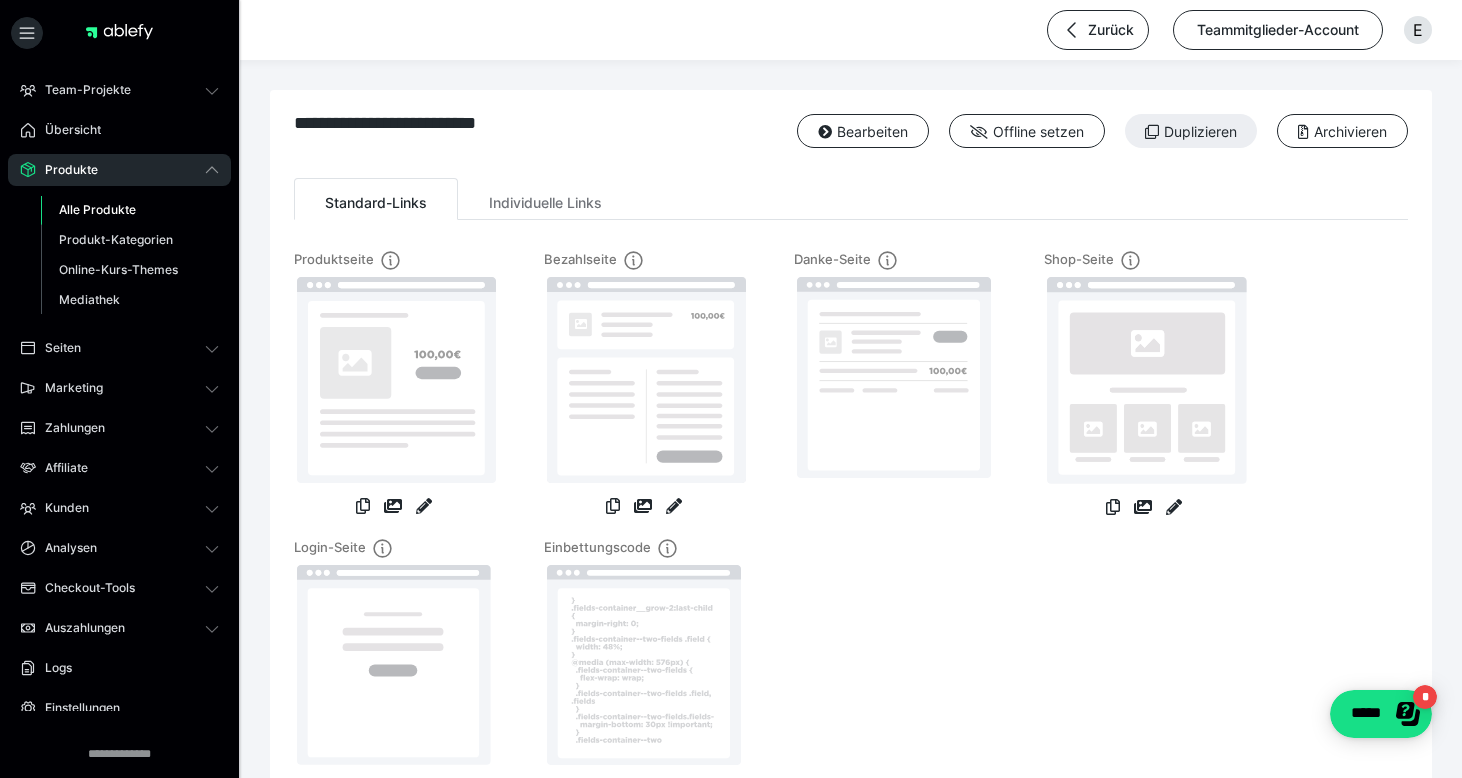 click on "Alle Produkte" at bounding box center [97, 209] 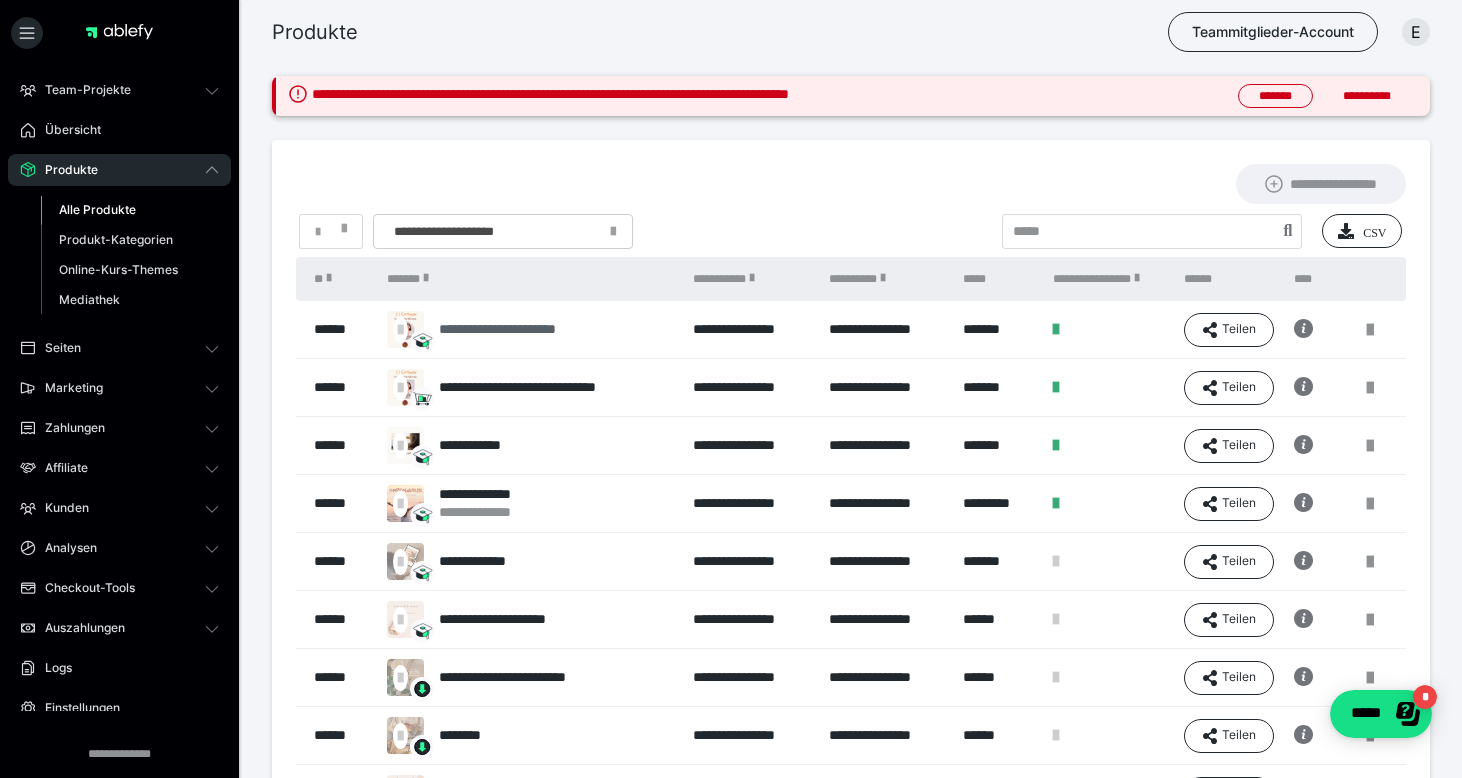click on "**********" at bounding box center [523, 329] 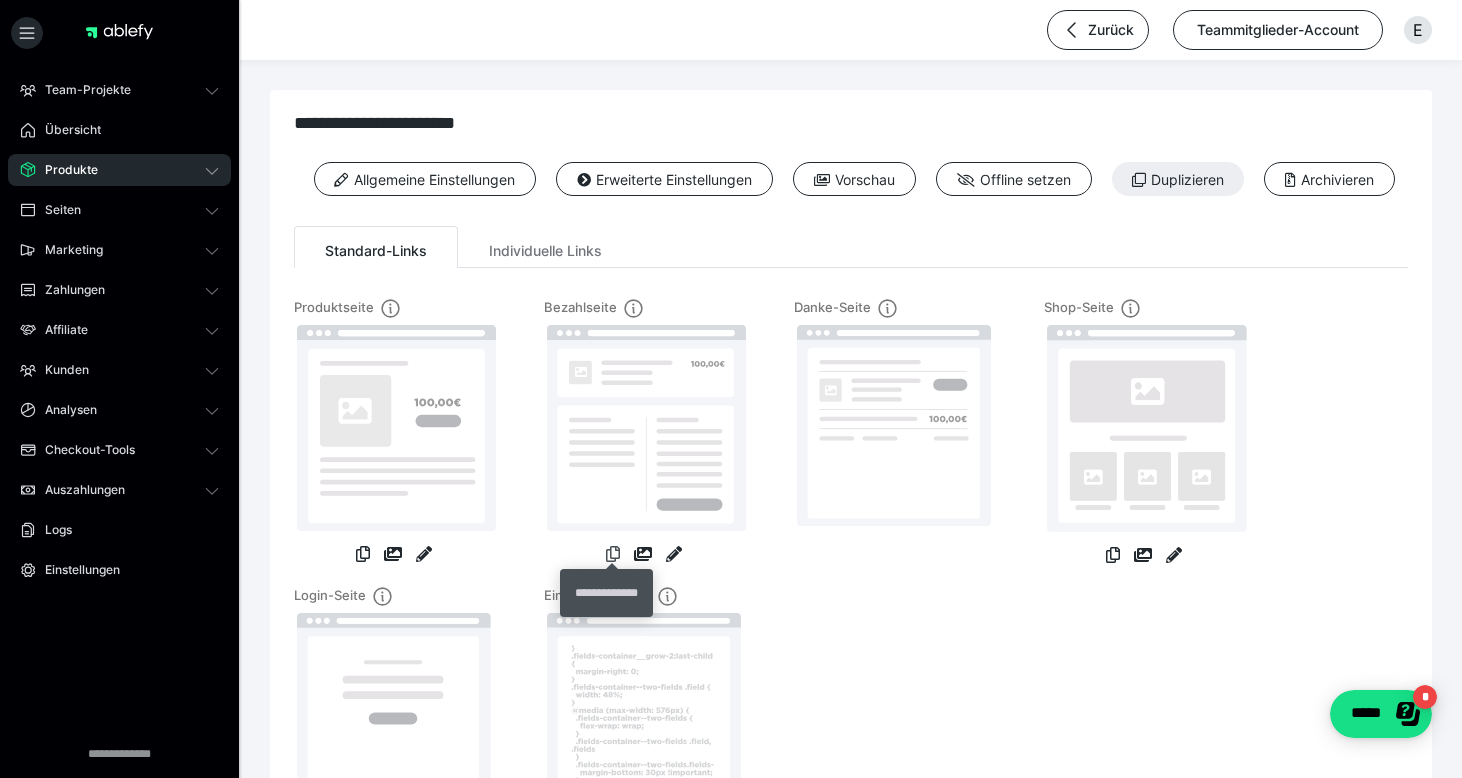 click at bounding box center [613, 554] 